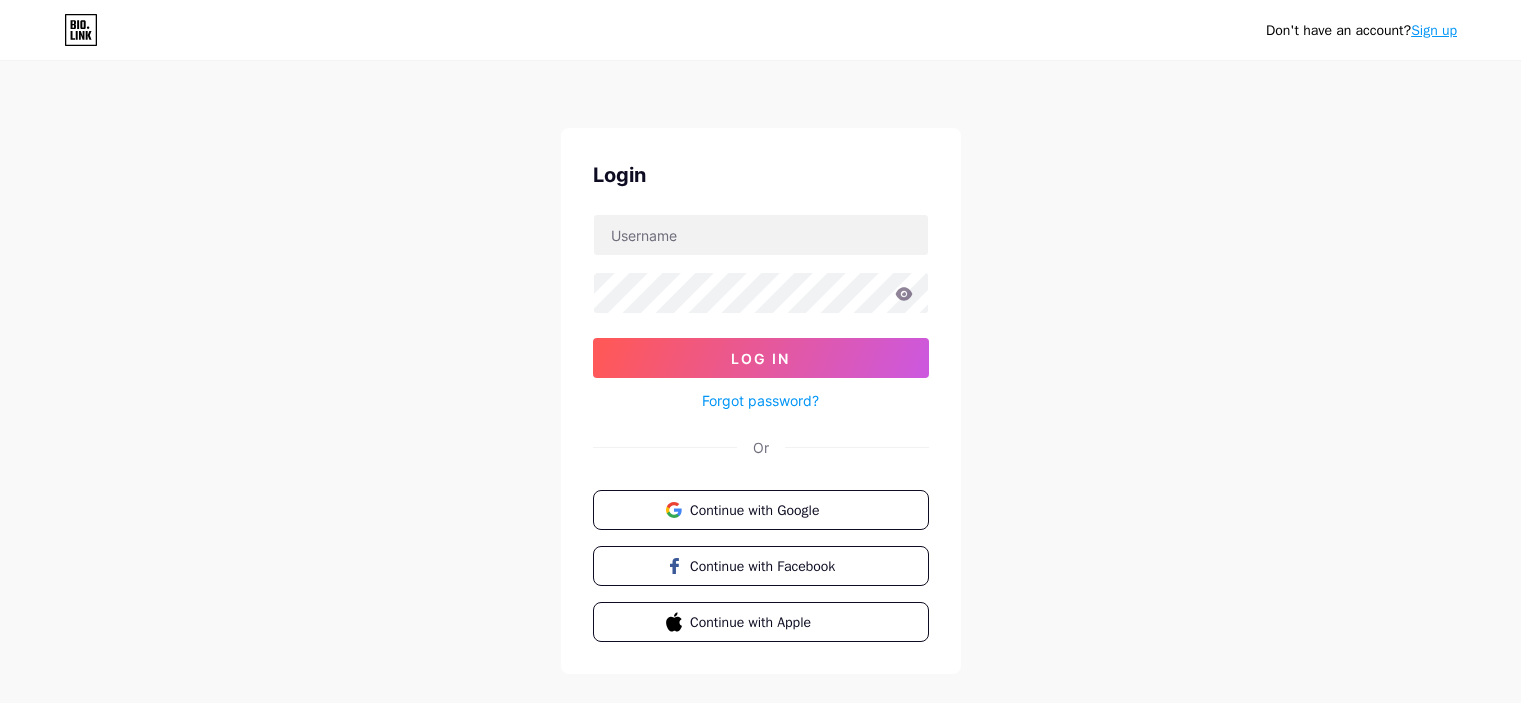 scroll, scrollTop: 0, scrollLeft: 0, axis: both 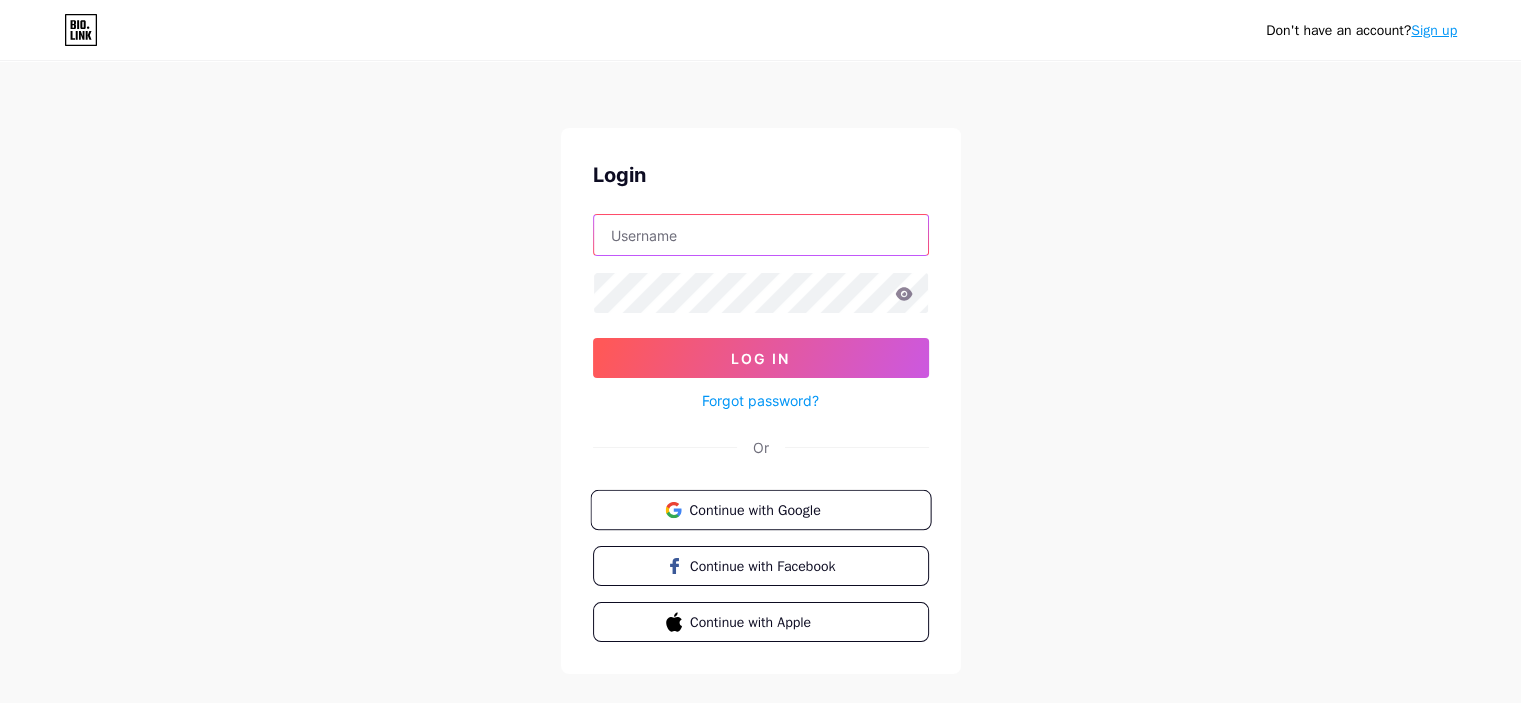 type on "ngothevinh123987@gmail.com" 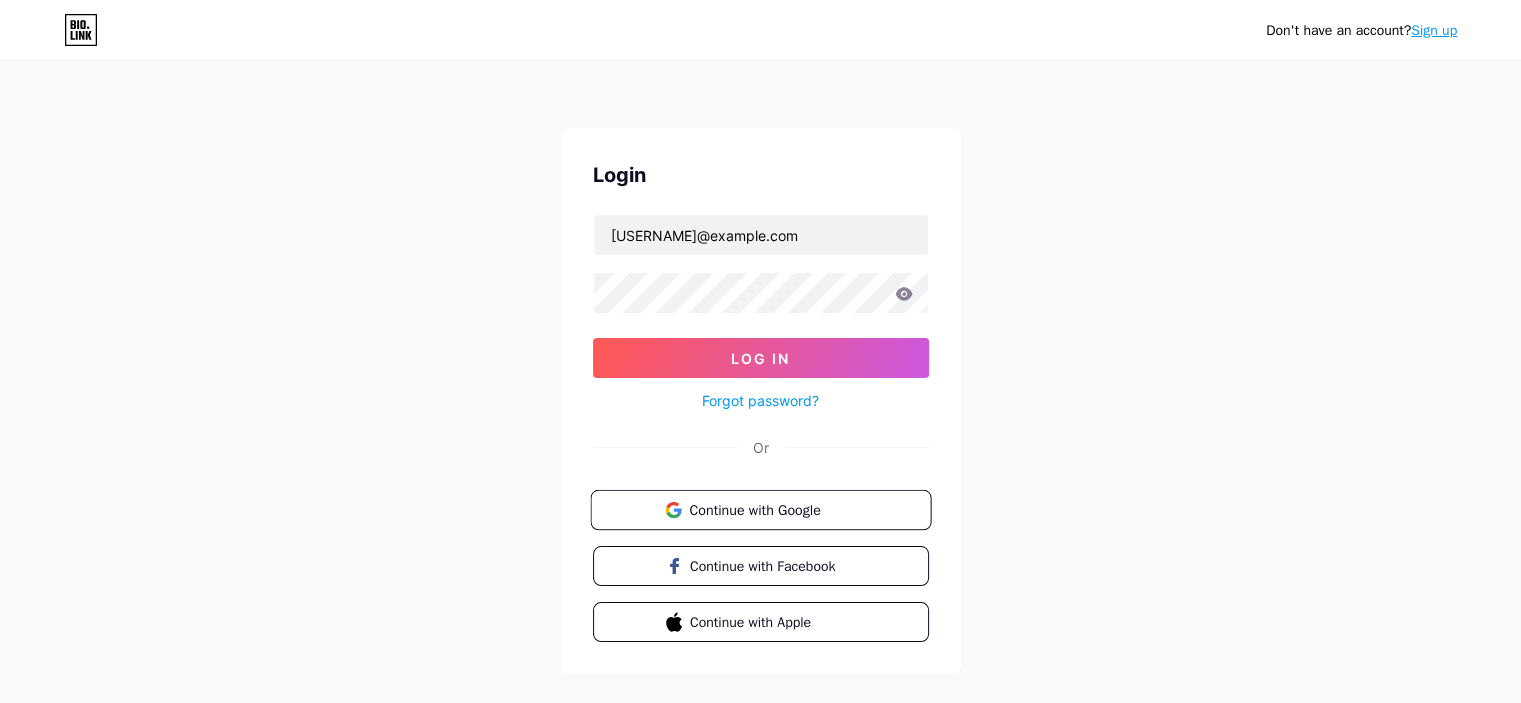 click on "Continue with Google" at bounding box center [772, 509] 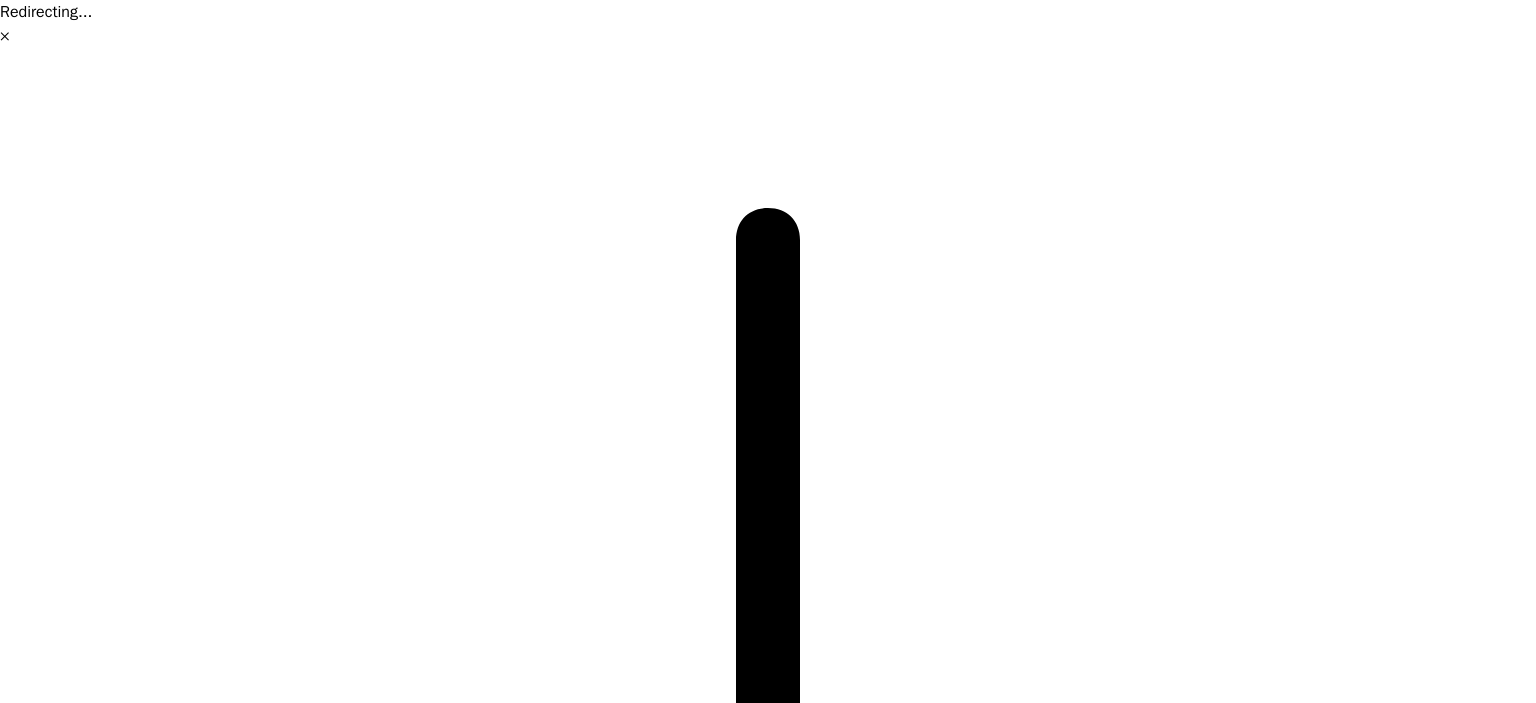 scroll, scrollTop: 0, scrollLeft: 0, axis: both 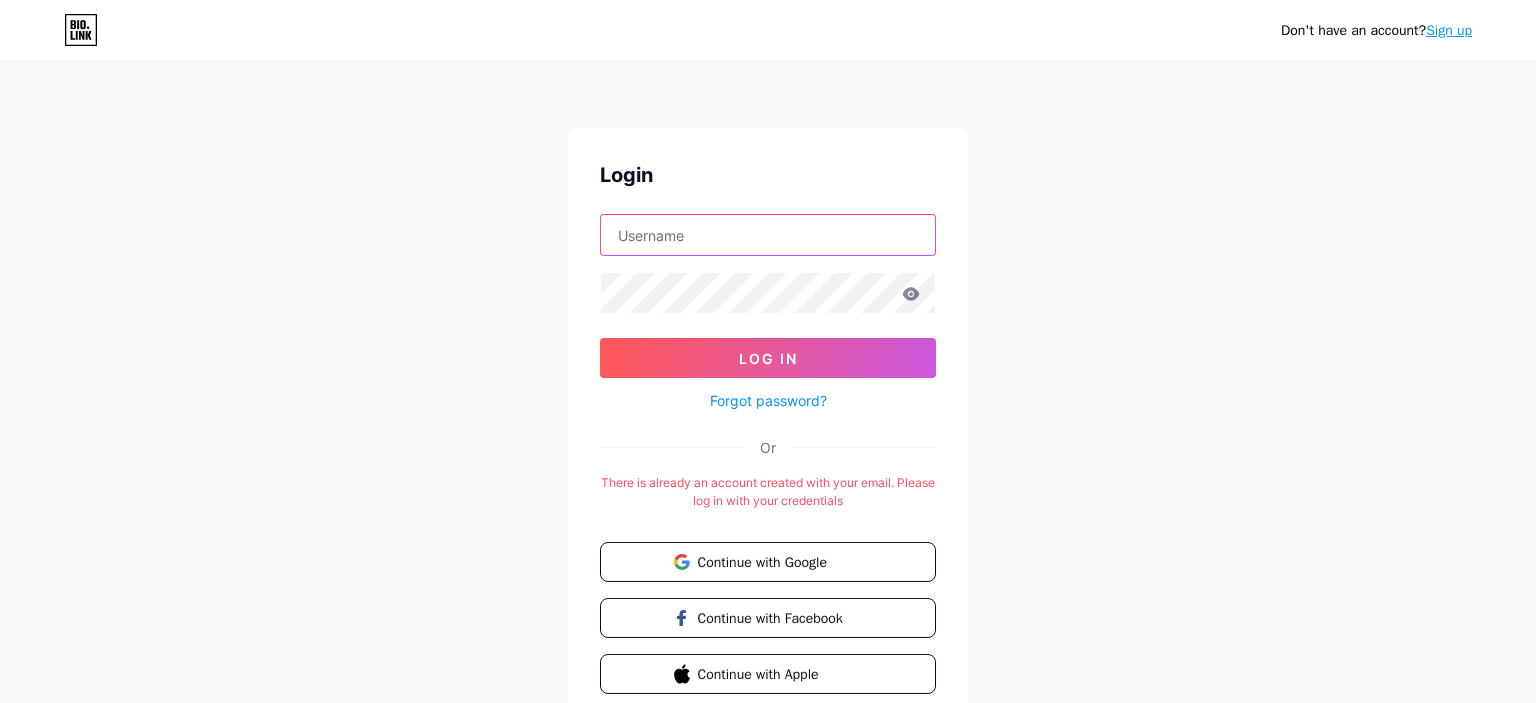 type on "[USERNAME]@[example.com]" 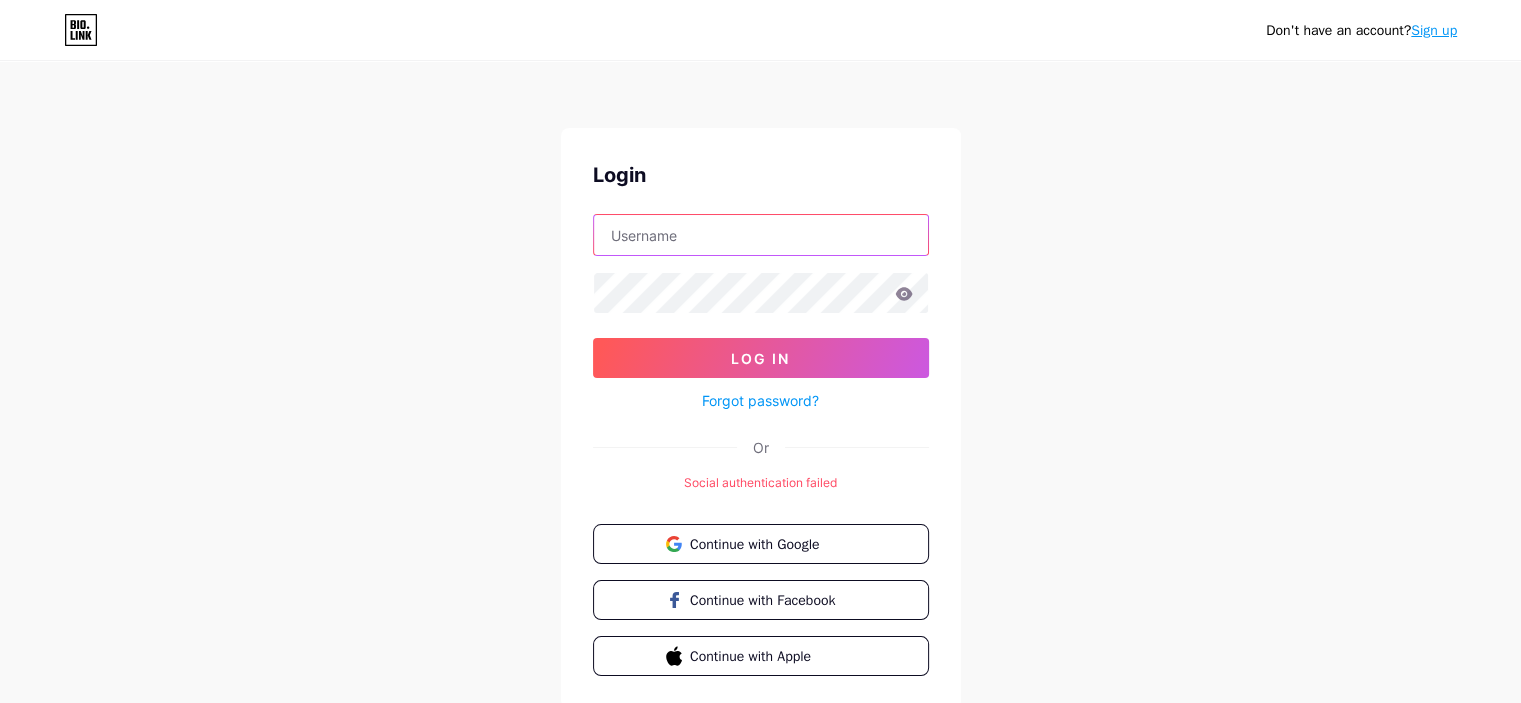 type on "[USERNAME]@[example.com]" 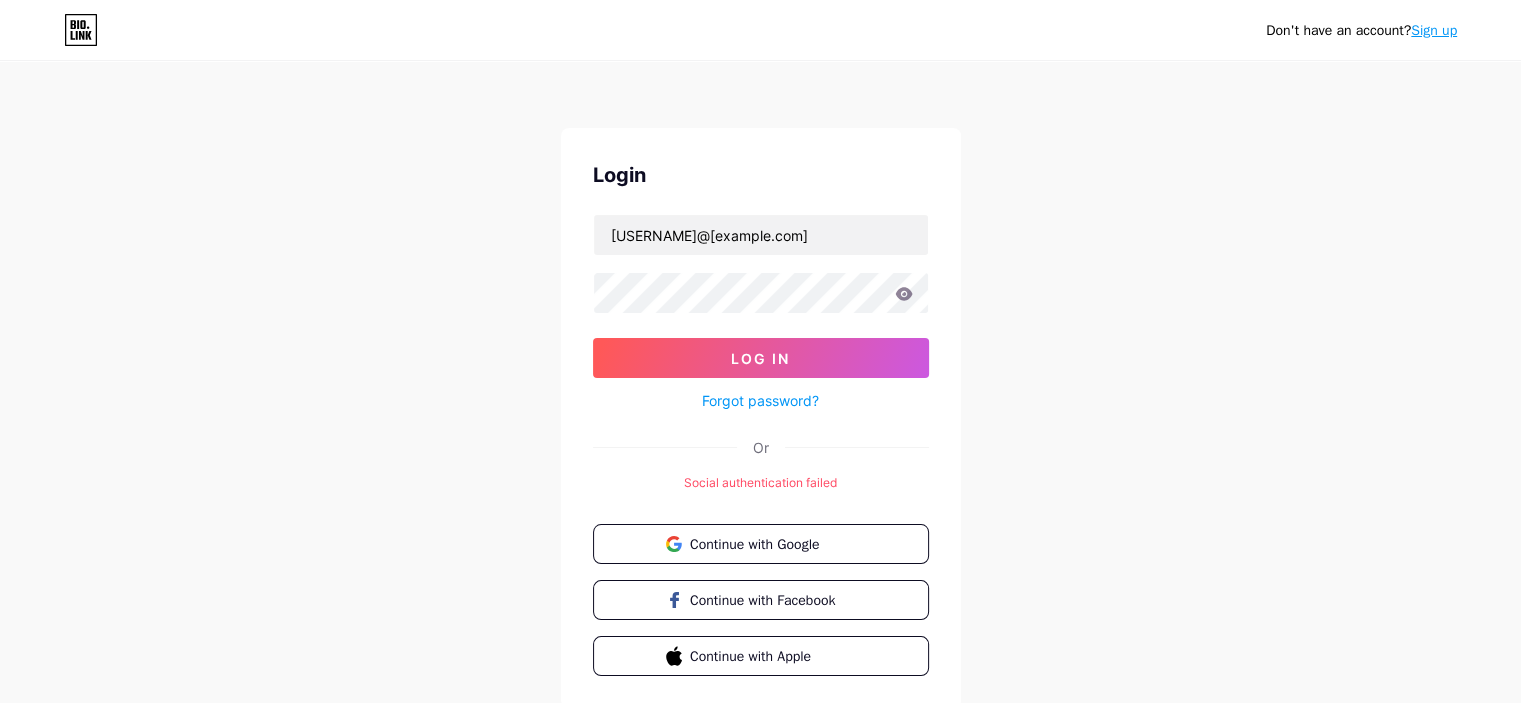 click 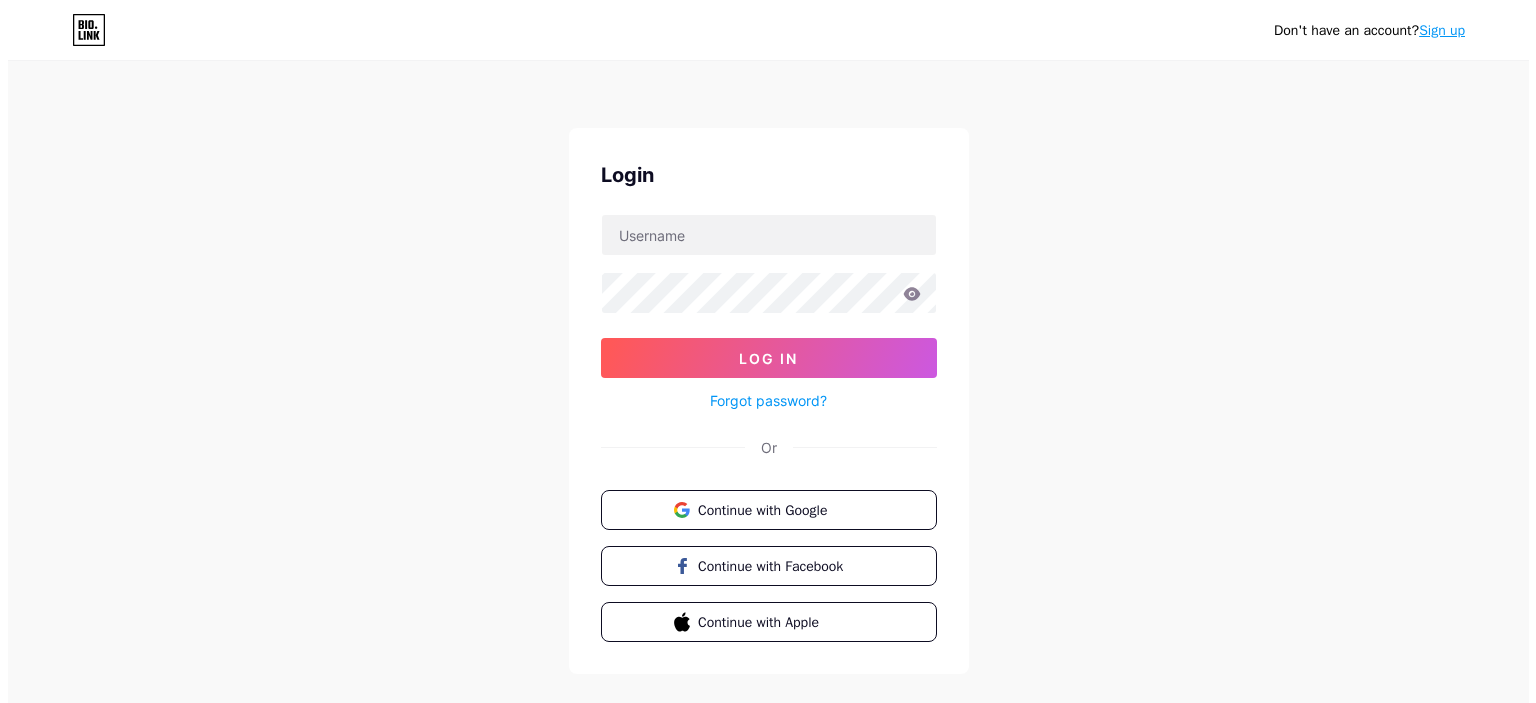 scroll, scrollTop: 0, scrollLeft: 0, axis: both 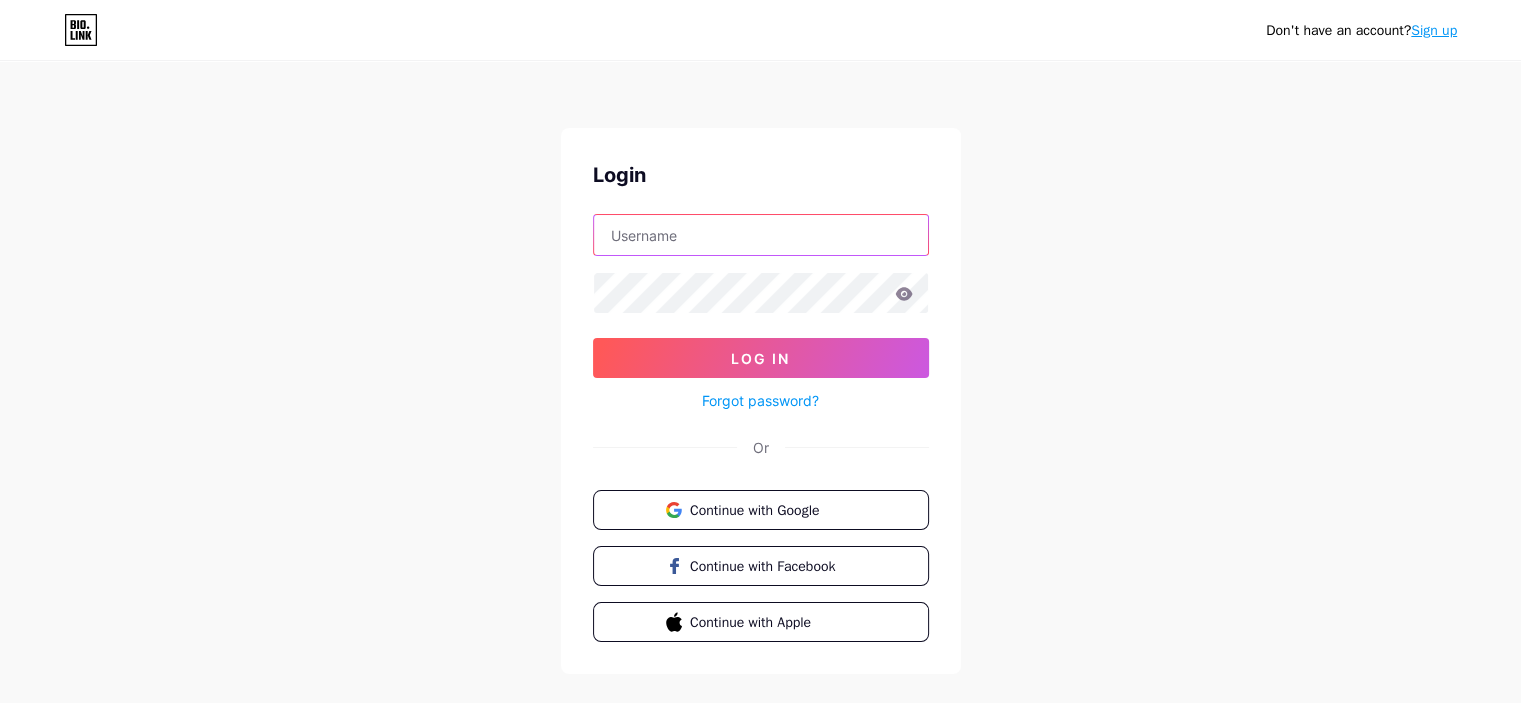 type on "[USERNAME]@[example.com]" 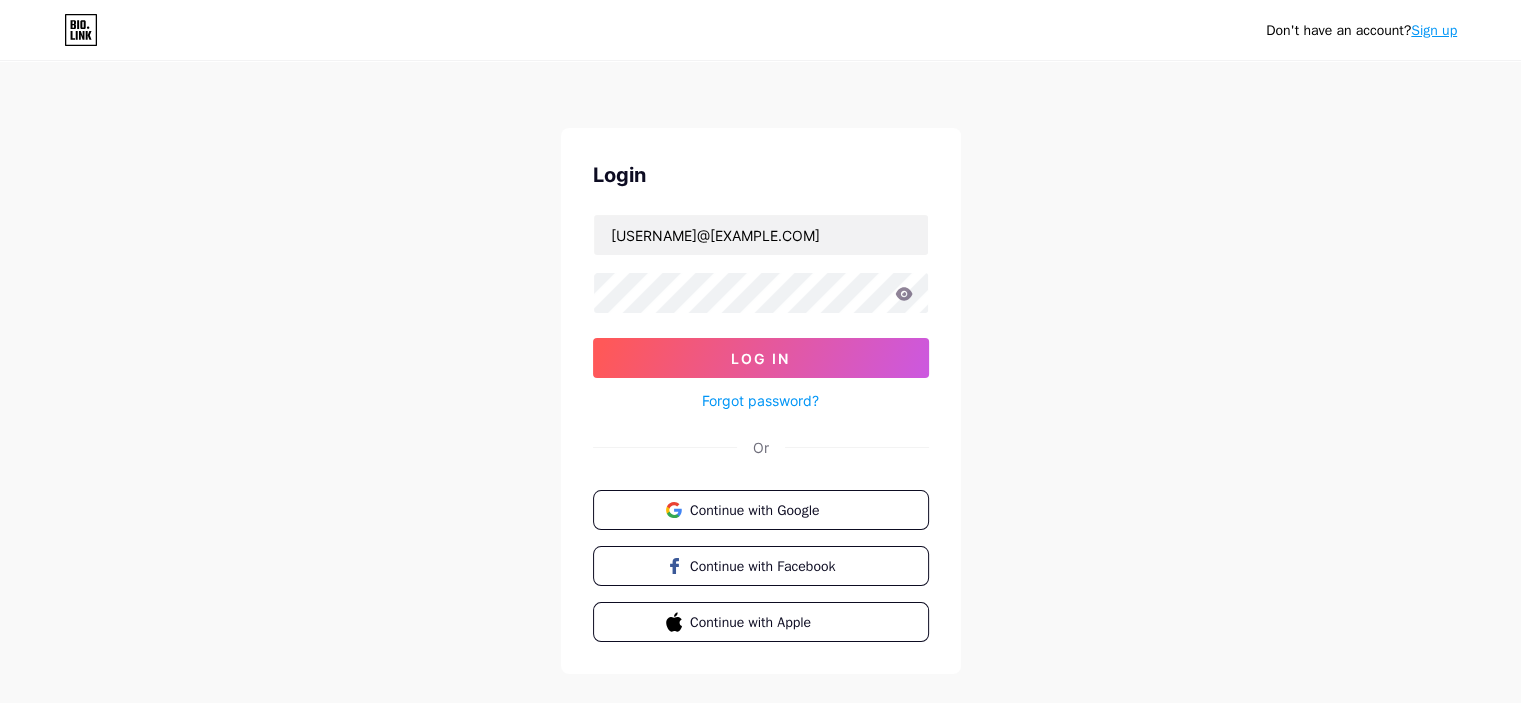 click 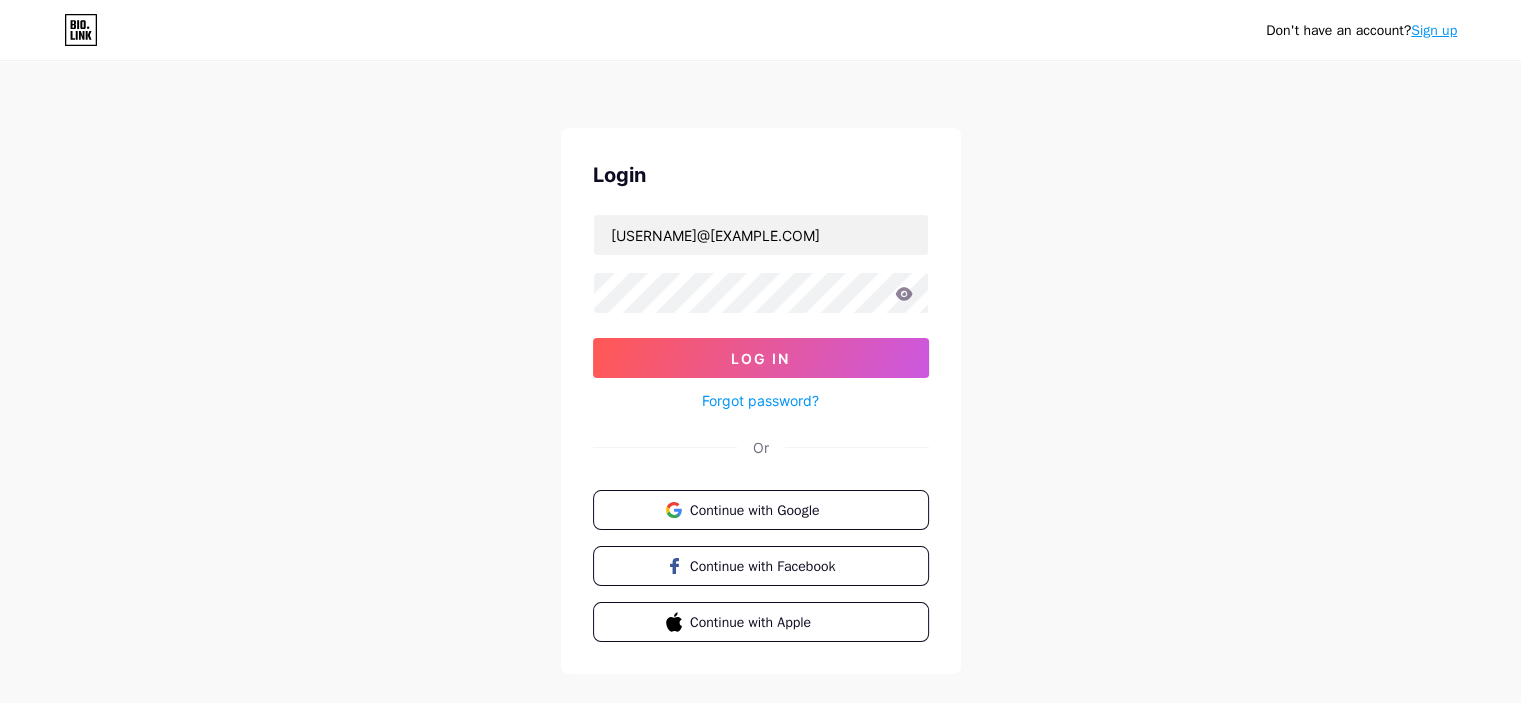 click on "Forgot password?" at bounding box center (760, 400) 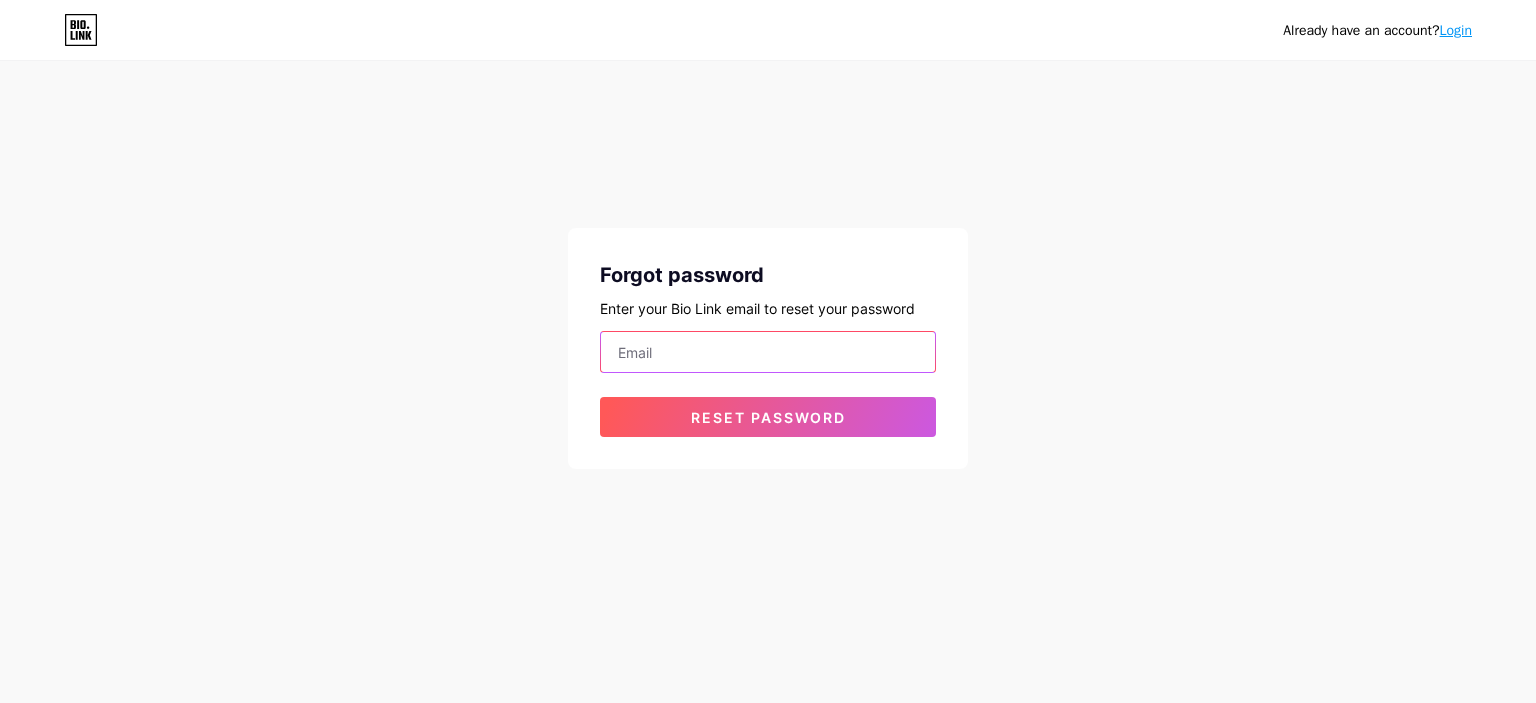 click at bounding box center [768, 352] 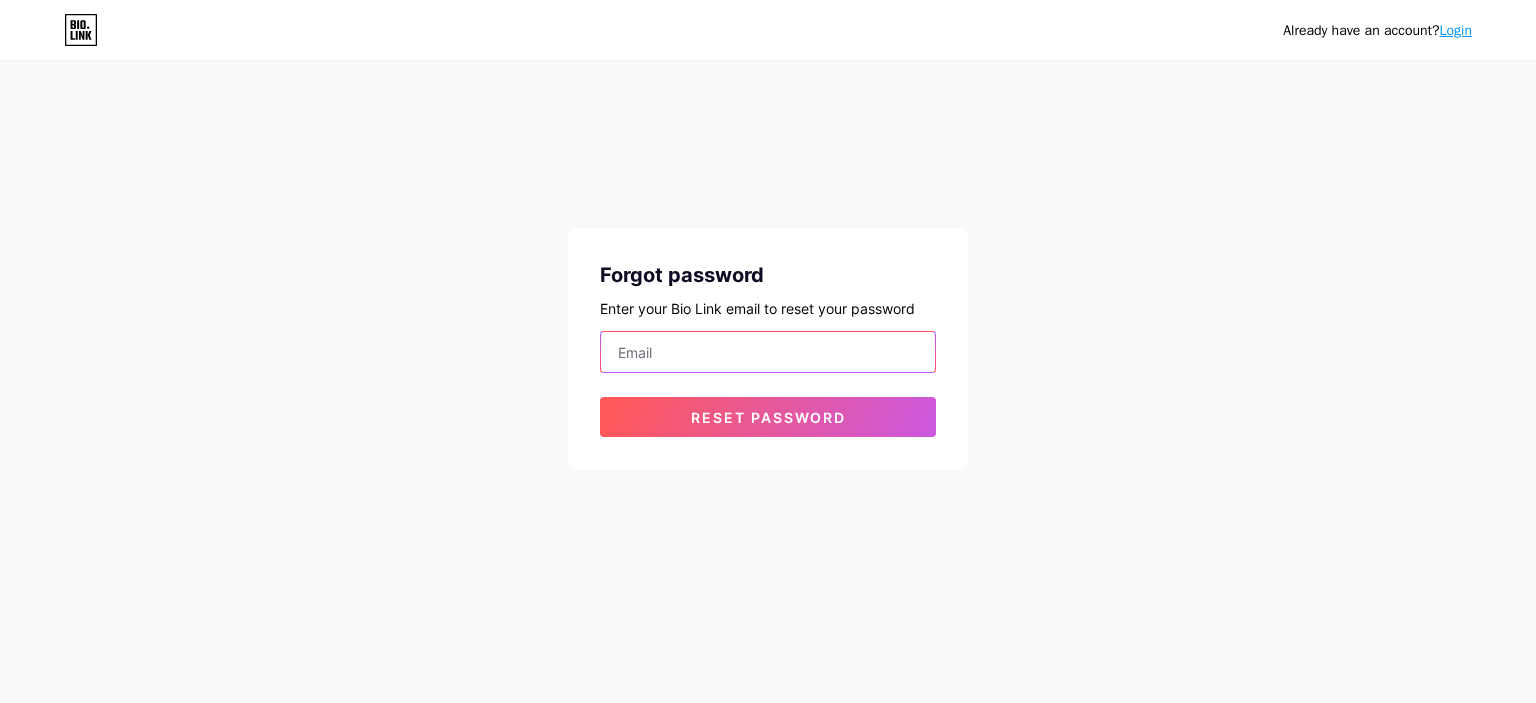 type on "[USERNAME]@[example.com]" 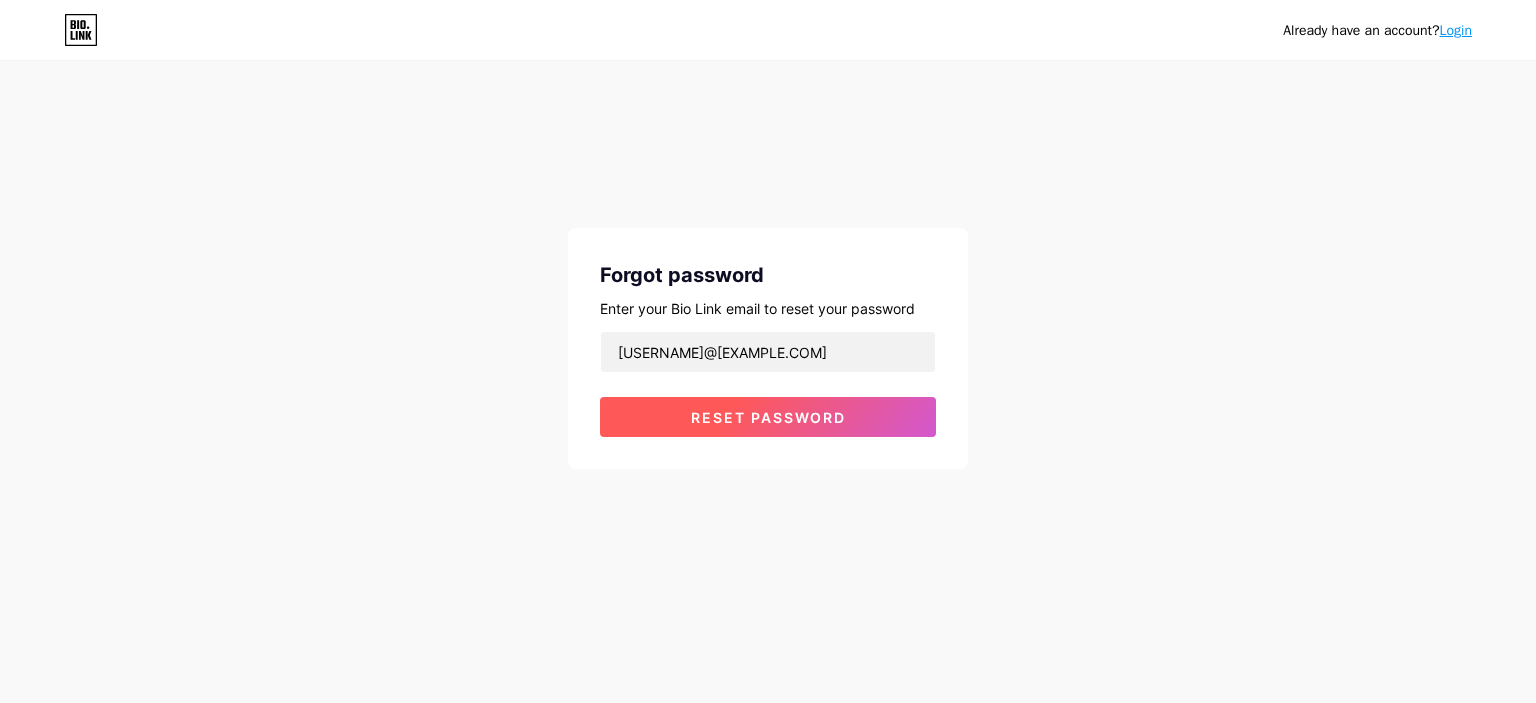 click on "Reset password" at bounding box center (768, 417) 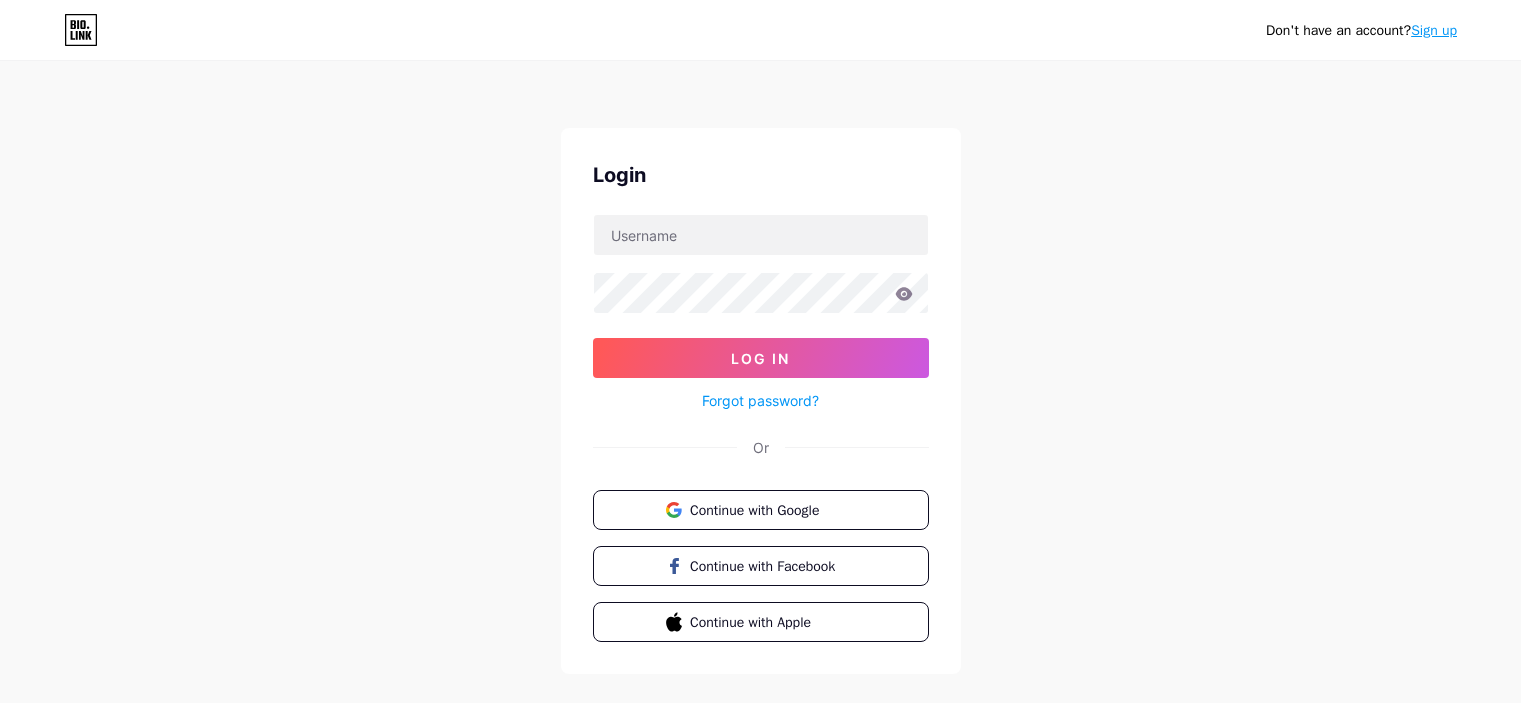 scroll, scrollTop: 0, scrollLeft: 0, axis: both 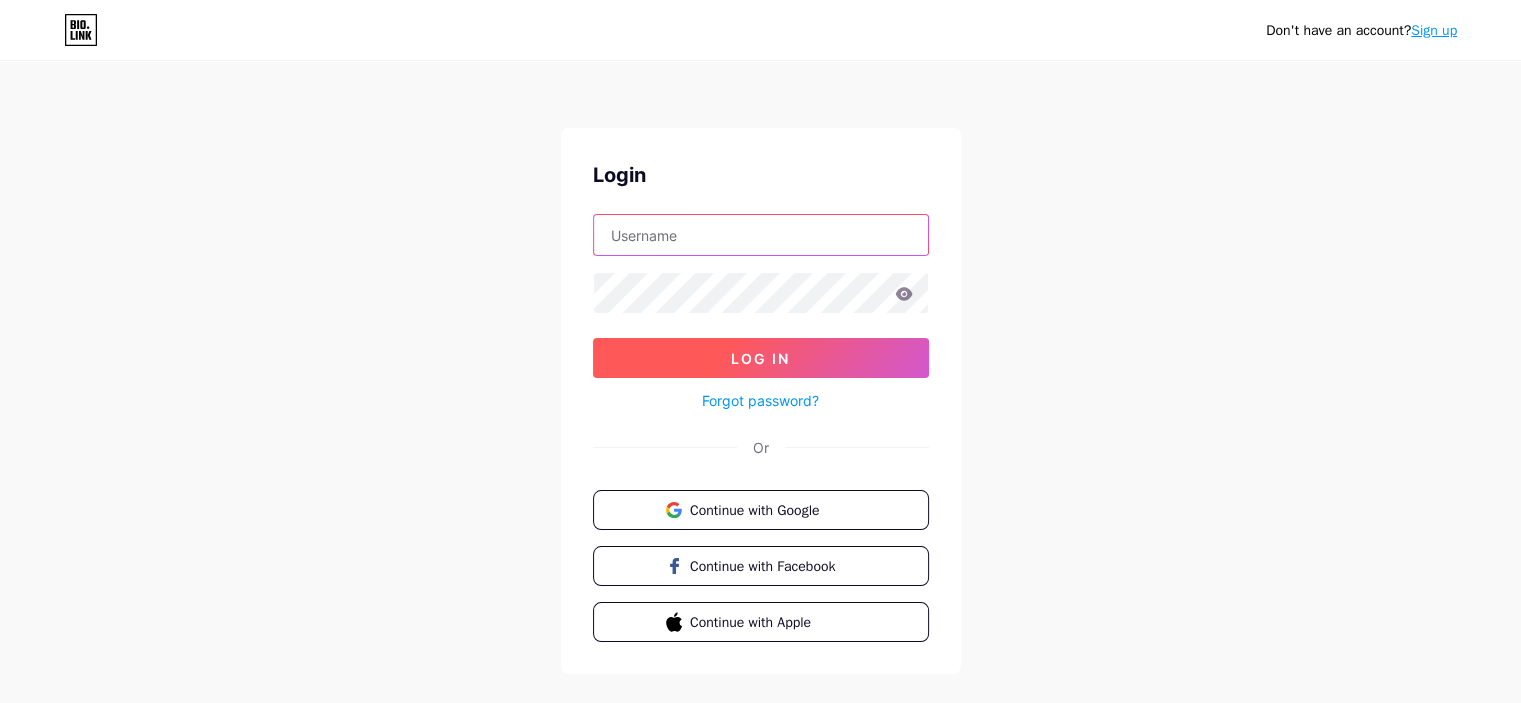 type on "[EMAIL]" 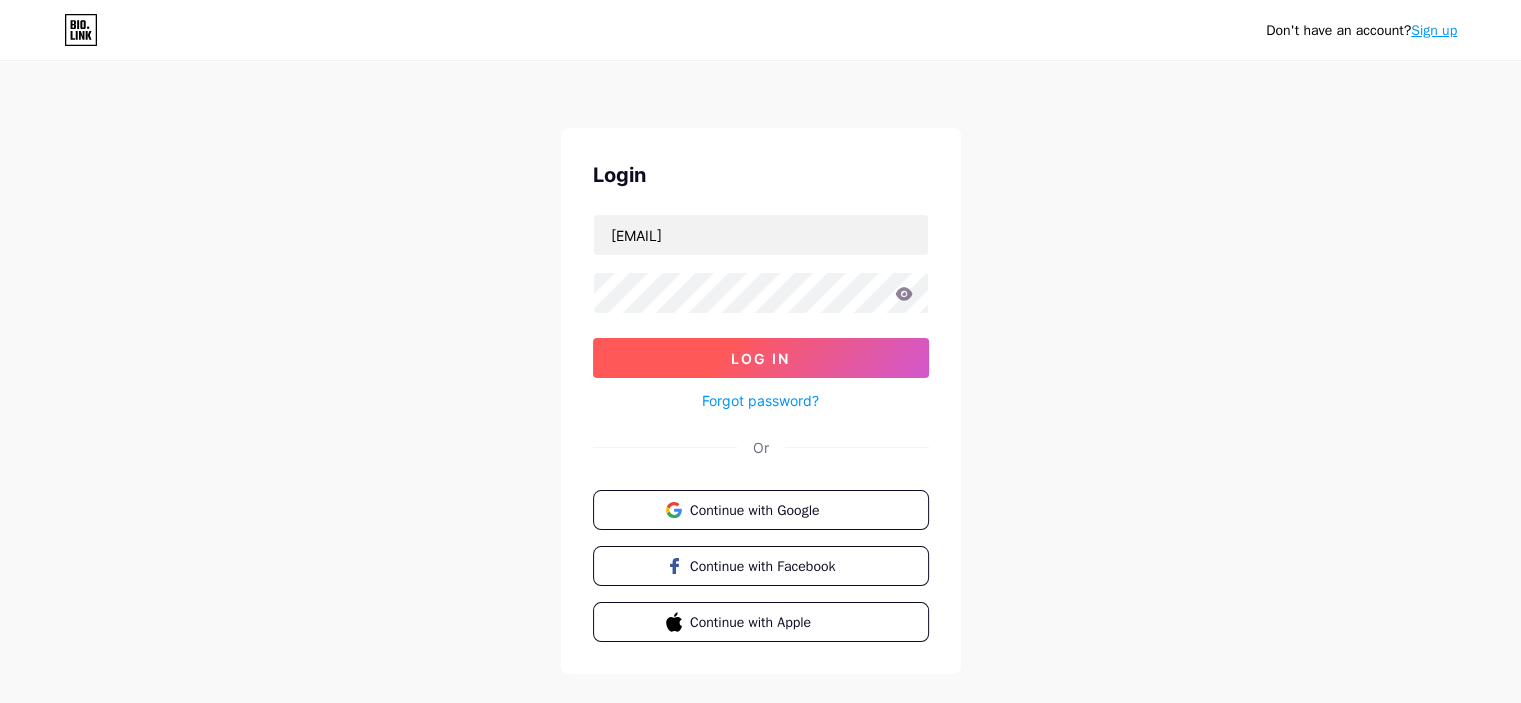 click on "Log In" at bounding box center [761, 358] 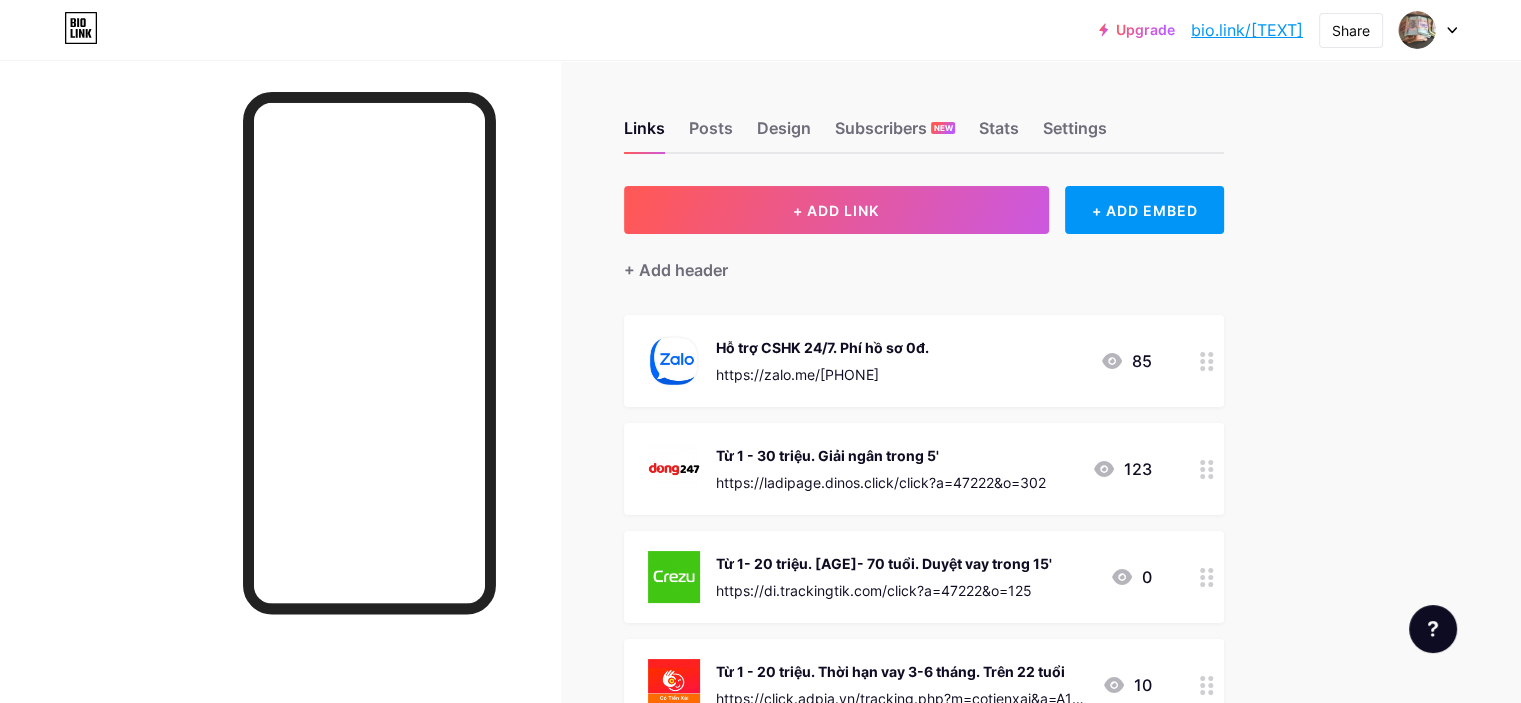 drag, startPoint x: 1307, startPoint y: 32, endPoint x: 1172, endPoint y: 40, distance: 135.23683 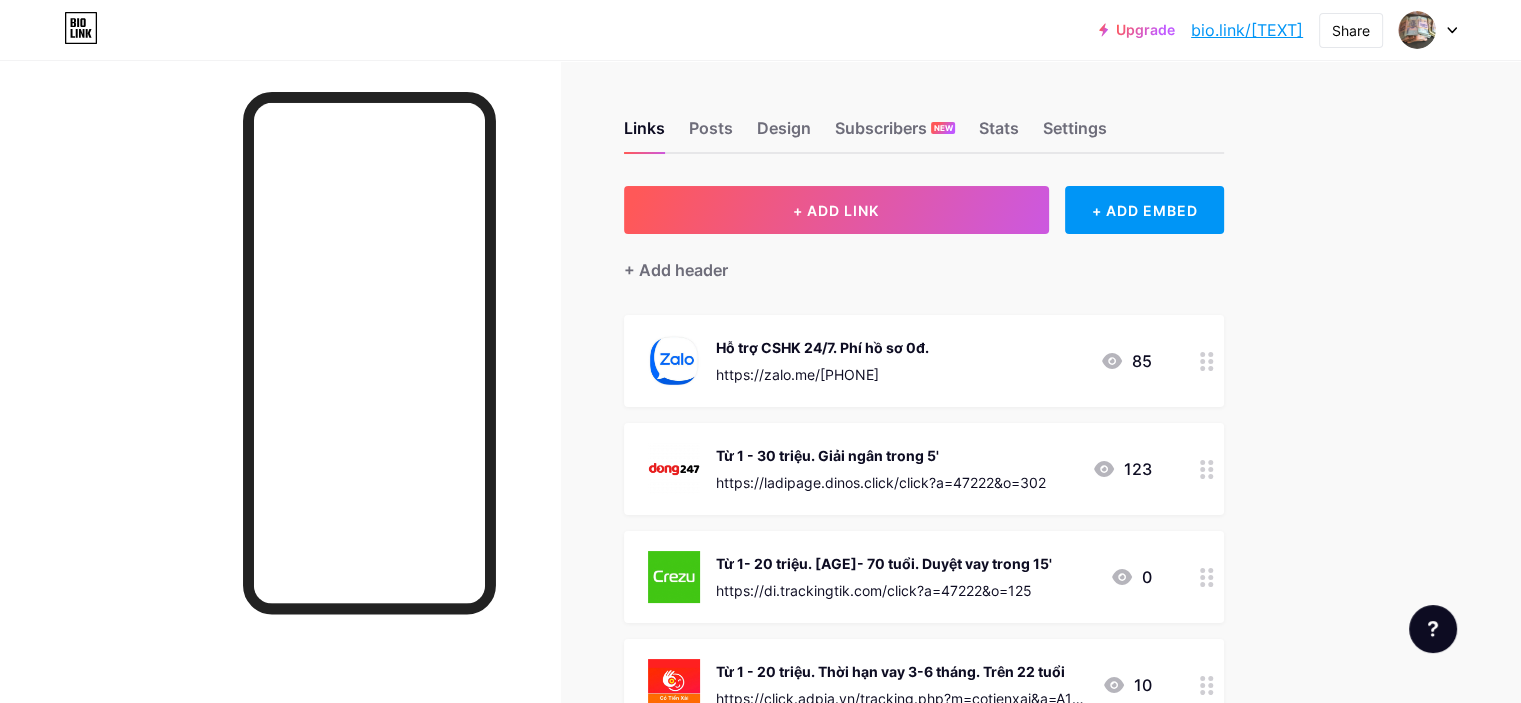 click on "Upgrade bio.link/[TEXT]. bio.link/[TEXT] Share Switch accounts TÀI CHÍNH NHANH bio.link/[TEXT] + Add a new page Account settings Logout" at bounding box center [1278, 30] 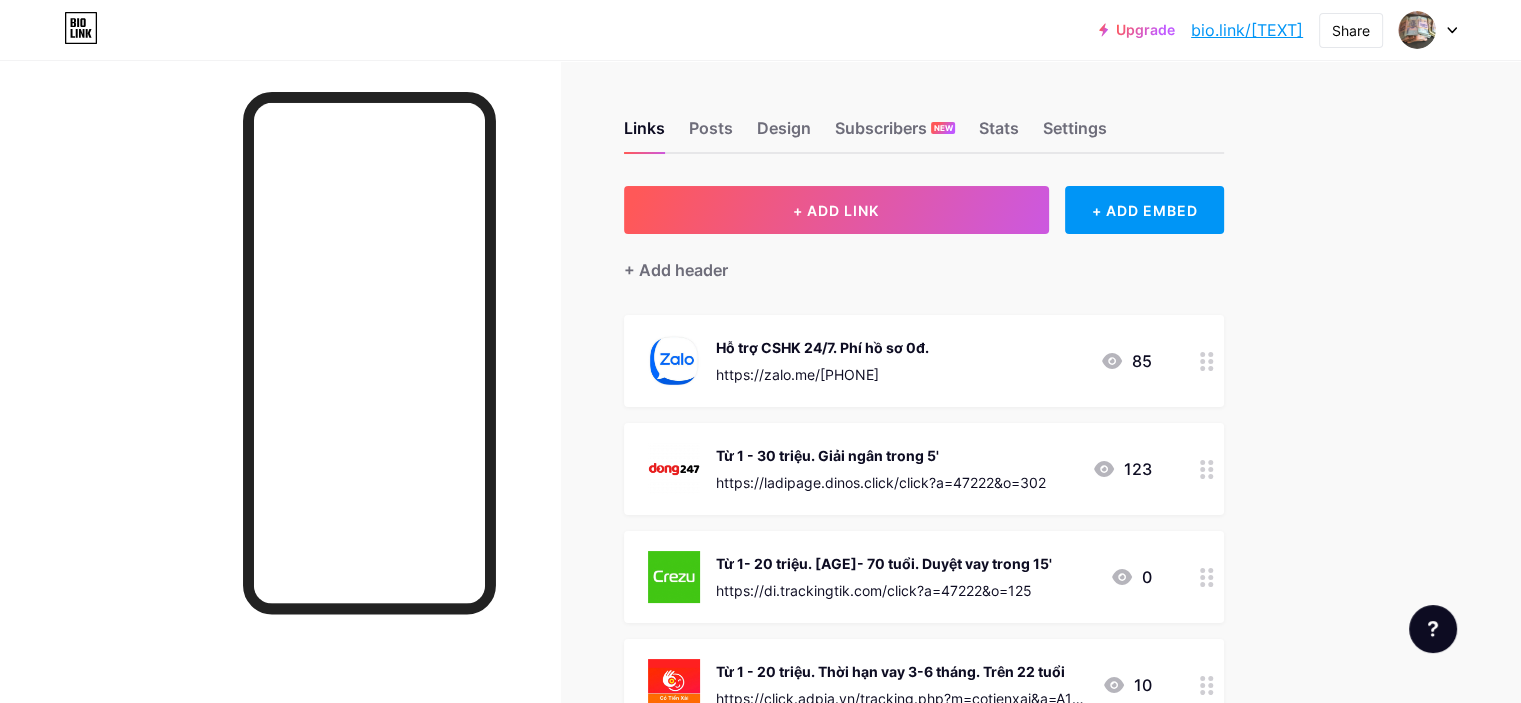 click on "bio.link/[TEXT]" at bounding box center [1247, 30] 